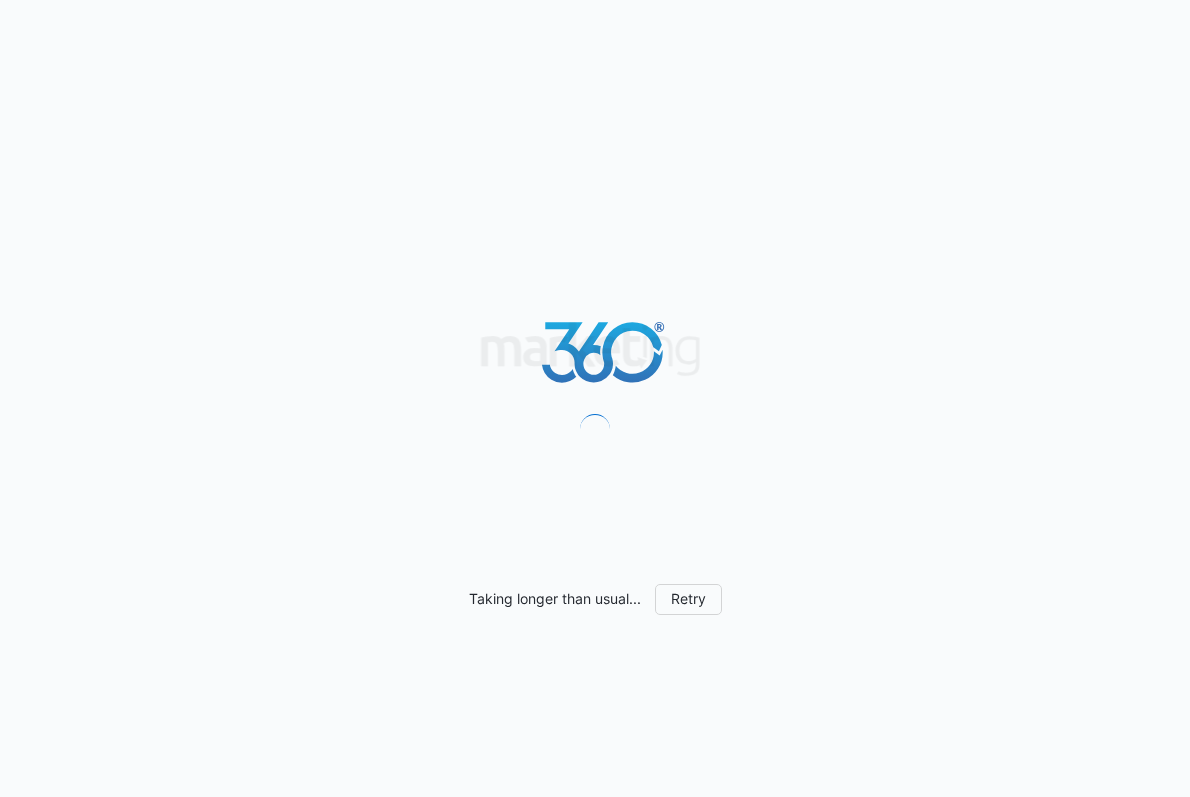 scroll, scrollTop: 0, scrollLeft: 0, axis: both 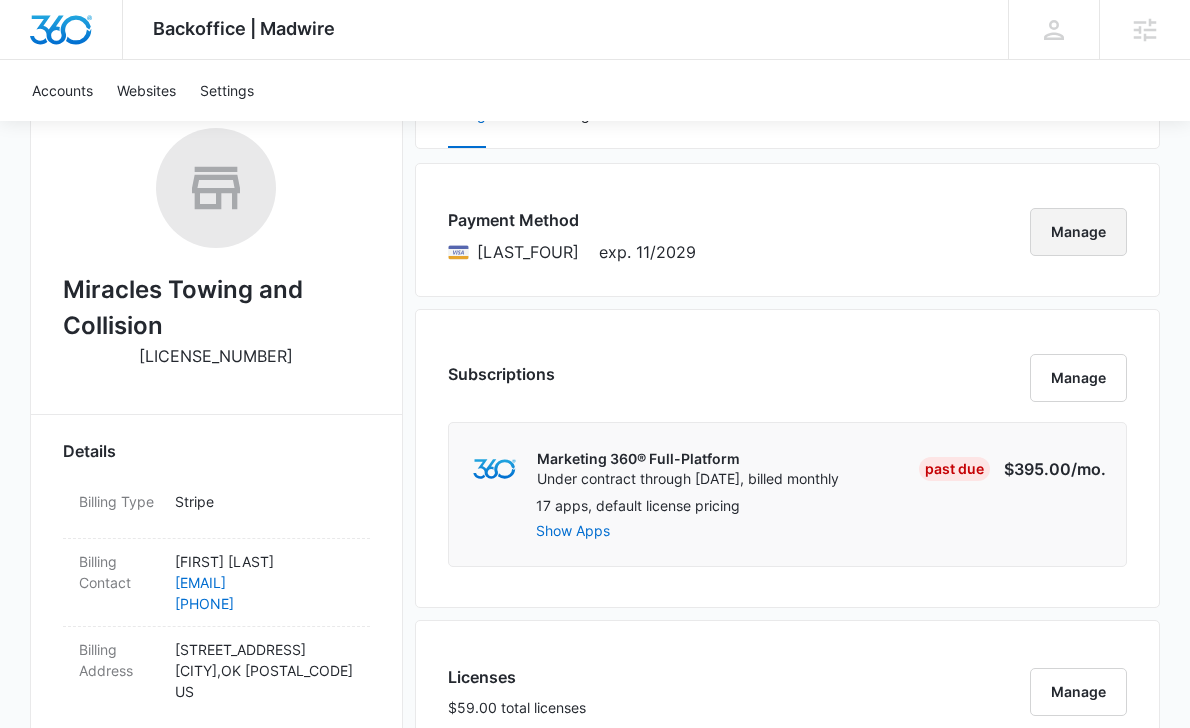 click on "Manage" at bounding box center (1078, 232) 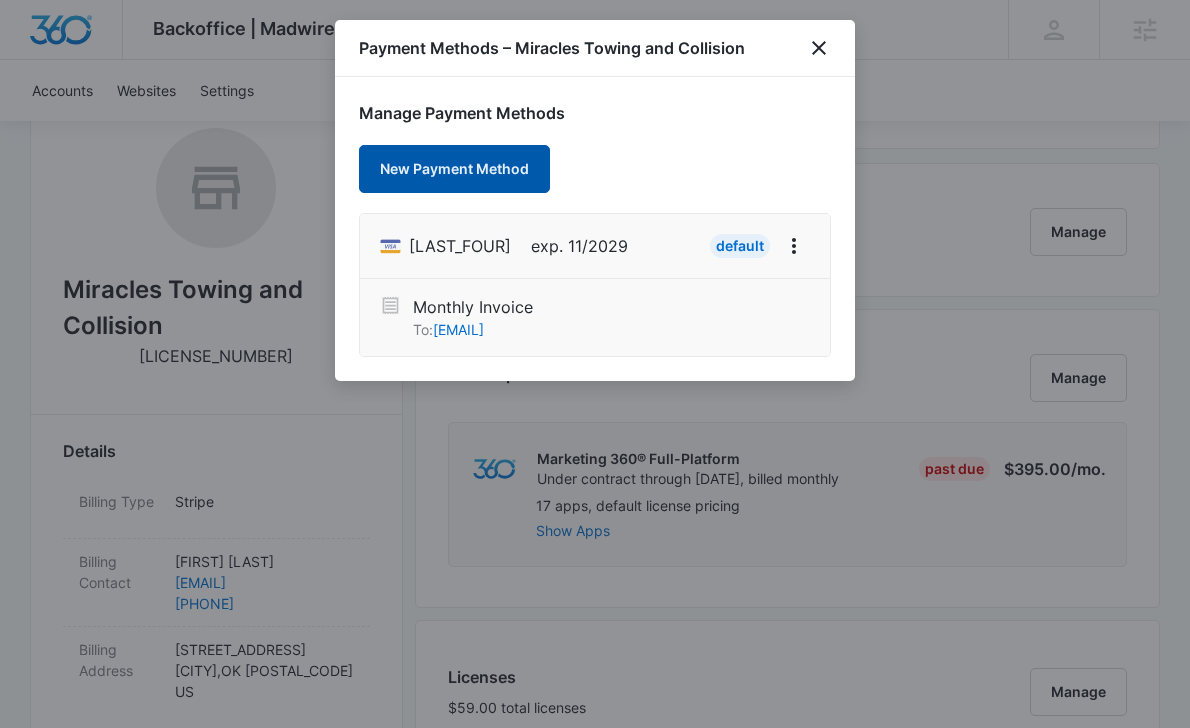 click on "New Payment Method" at bounding box center [454, 169] 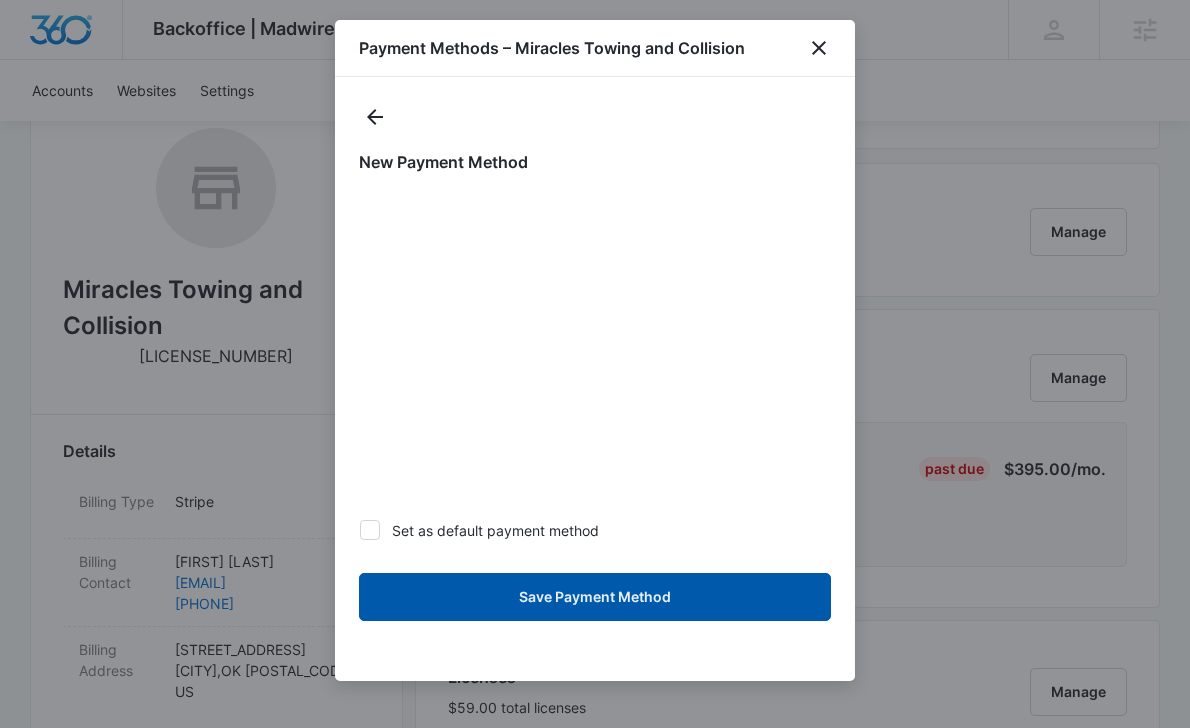 click on "Save Payment Method" at bounding box center [595, 597] 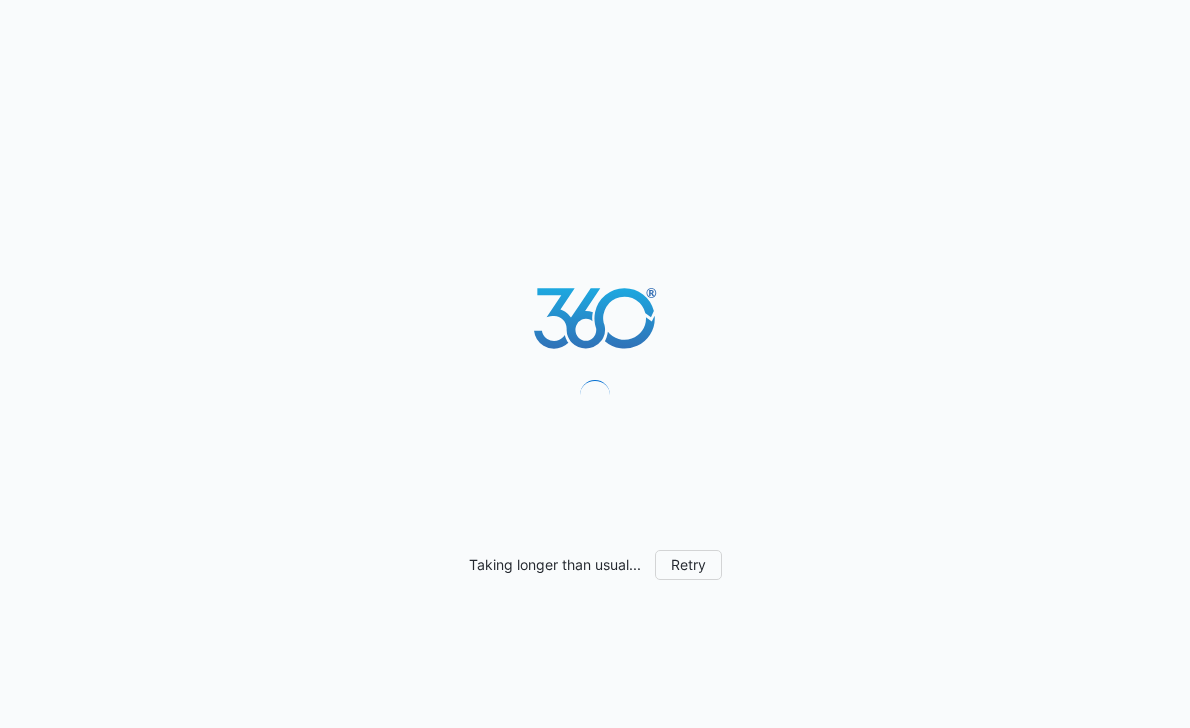 scroll, scrollTop: 0, scrollLeft: 0, axis: both 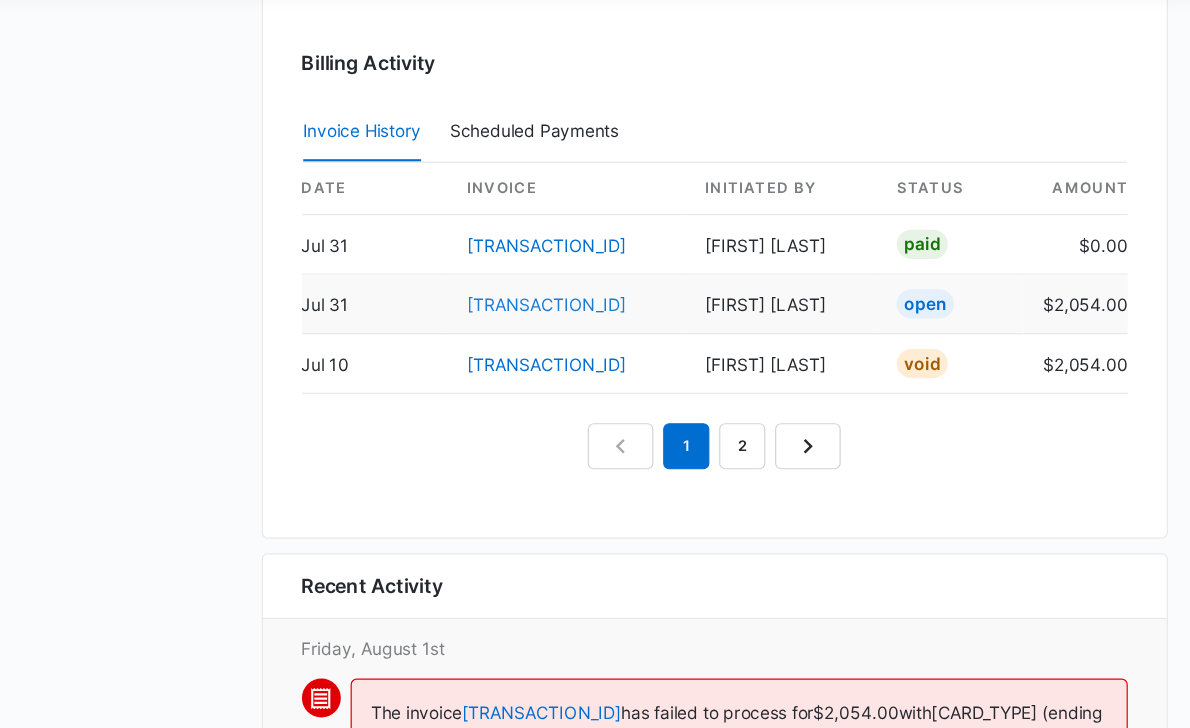 click on "[TRANSACTION_ID]" at bounding box center (649, 379) 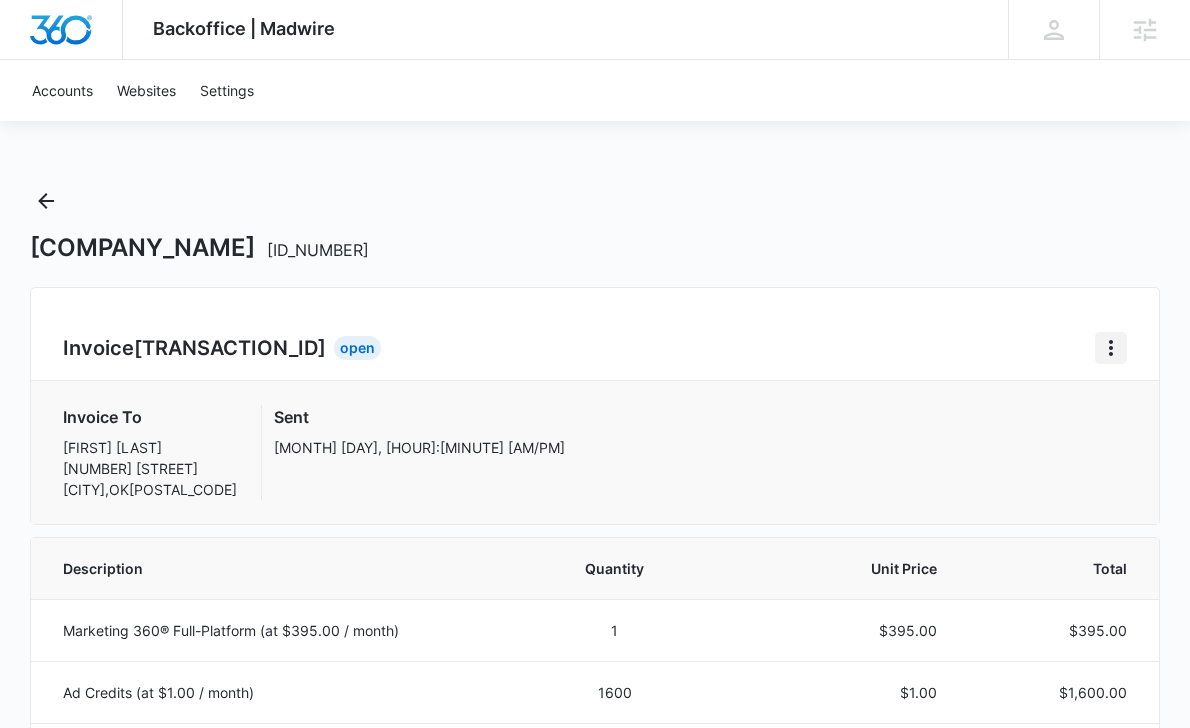 click 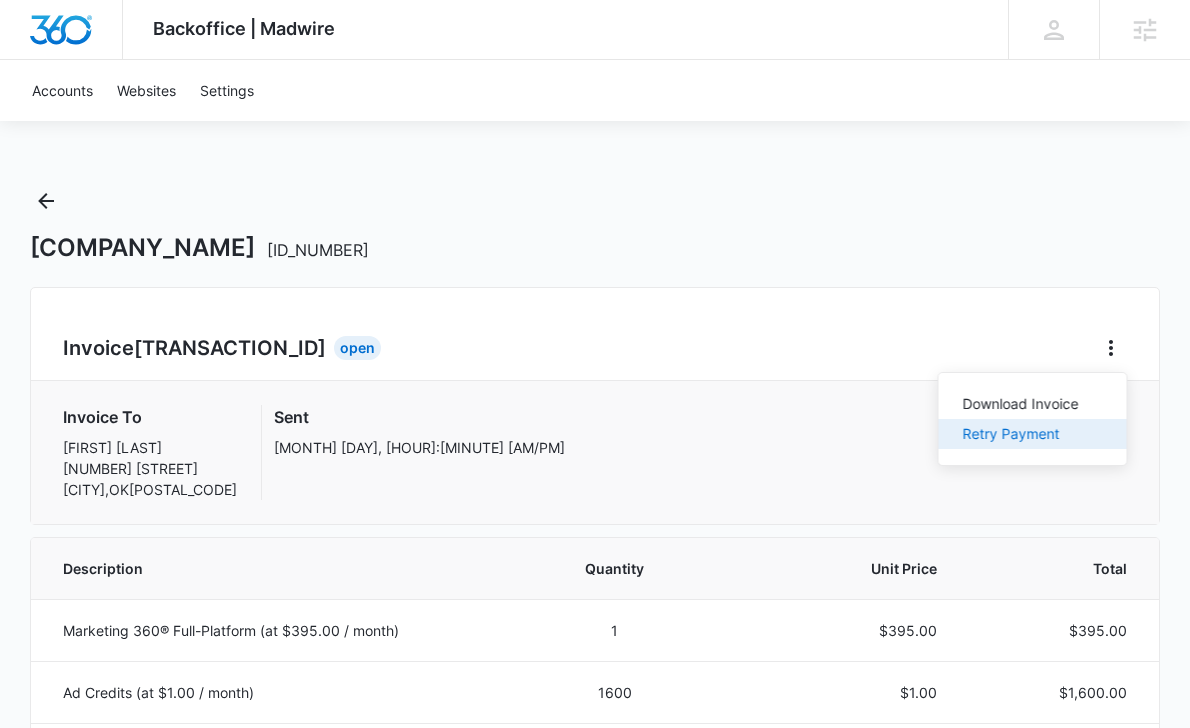 click on "Retry Payment" at bounding box center (1021, 434) 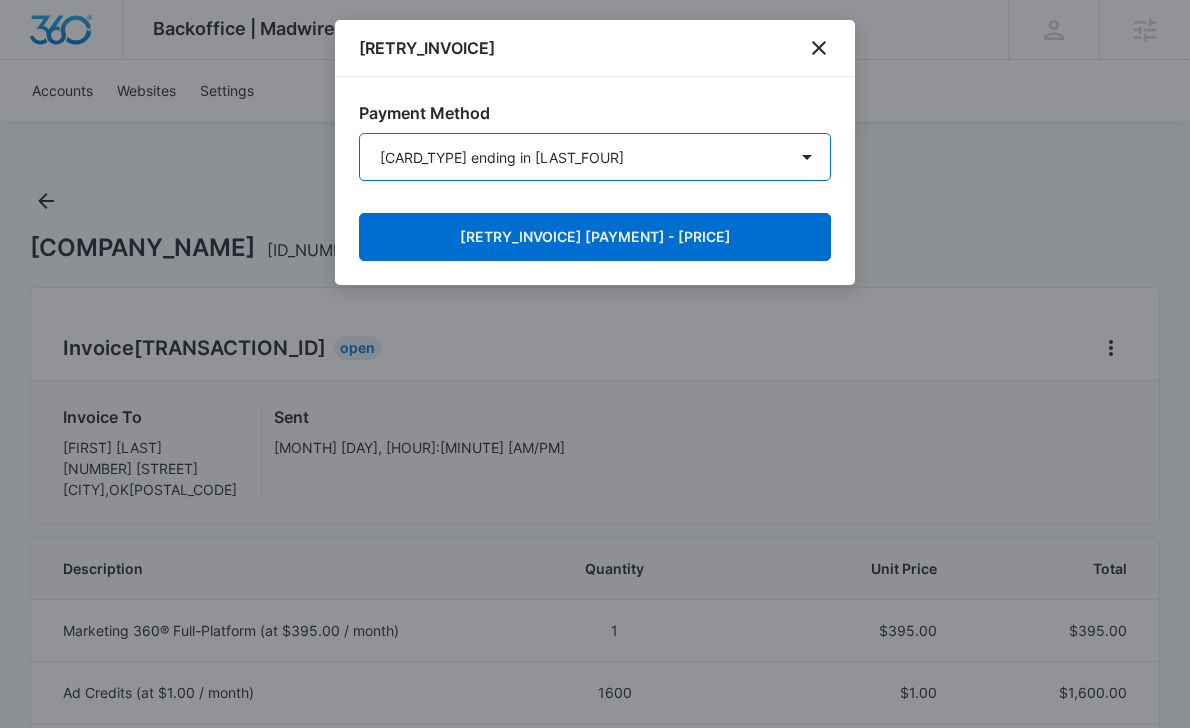click on "[CARD_TYPE] ending in [LAST_FOUR] [CARD_TYPE] ending in [LAST_FOUR] [NEW_PAYMENT]" at bounding box center (595, 157) 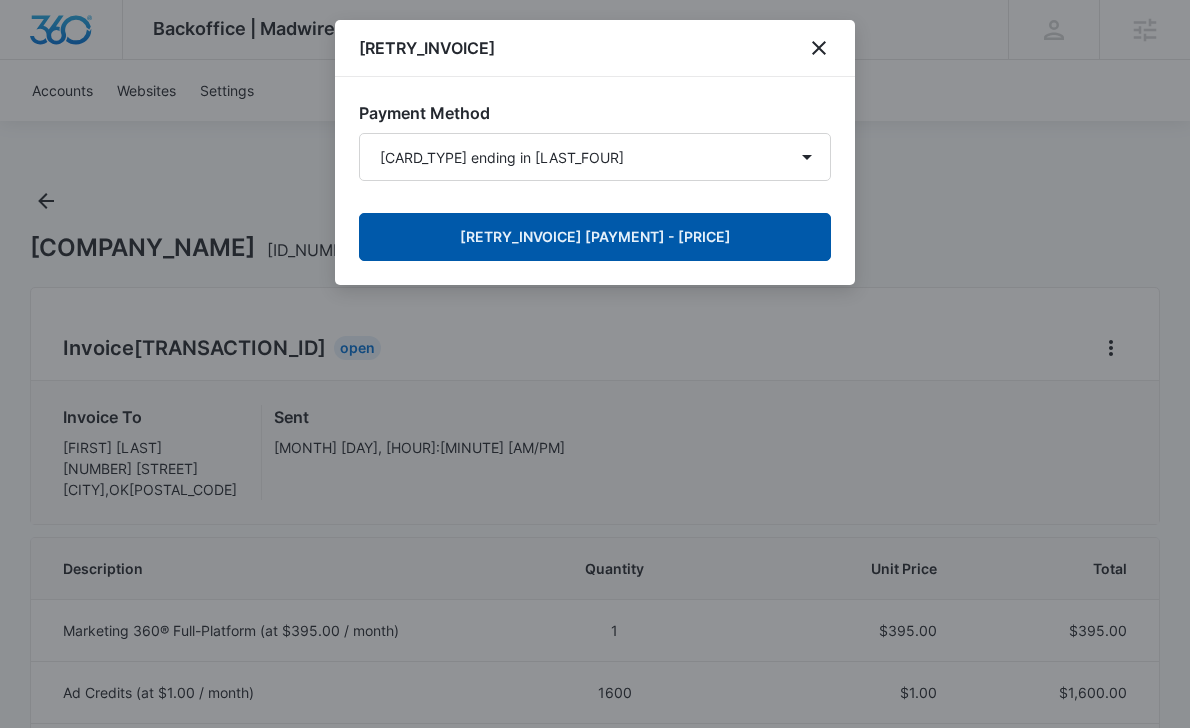 click on "[RETRY_INVOICE] [PAYMENT] - [PRICE]" at bounding box center (595, 237) 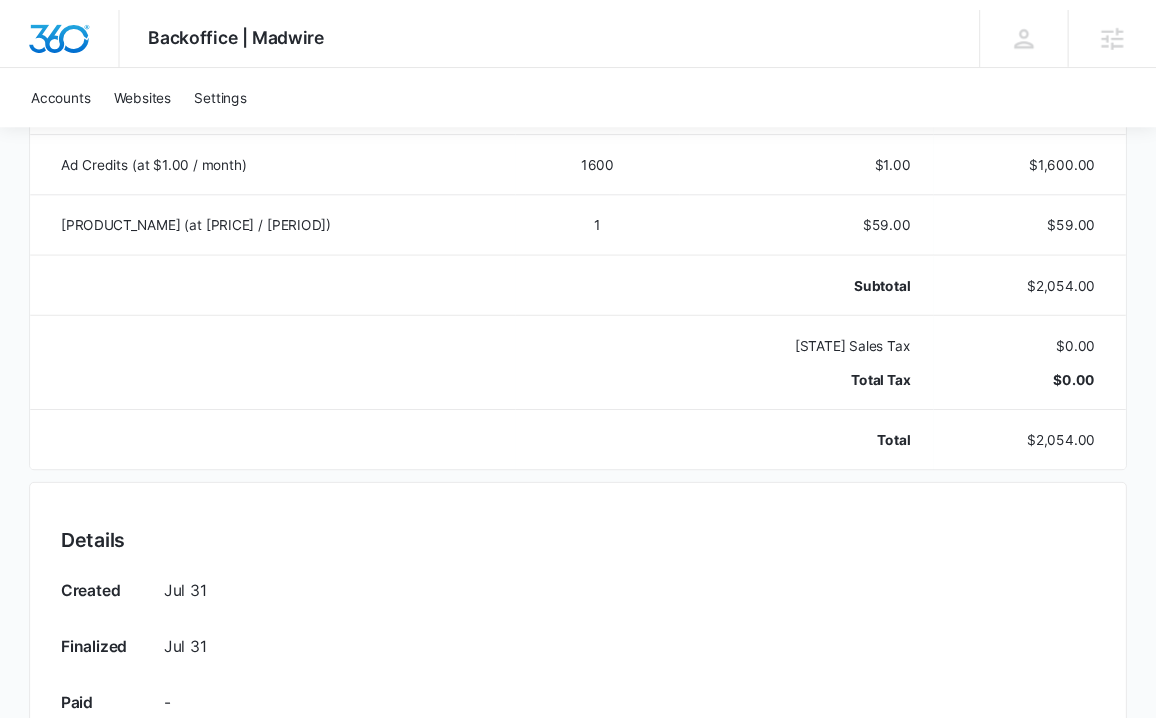 scroll, scrollTop: 0, scrollLeft: 0, axis: both 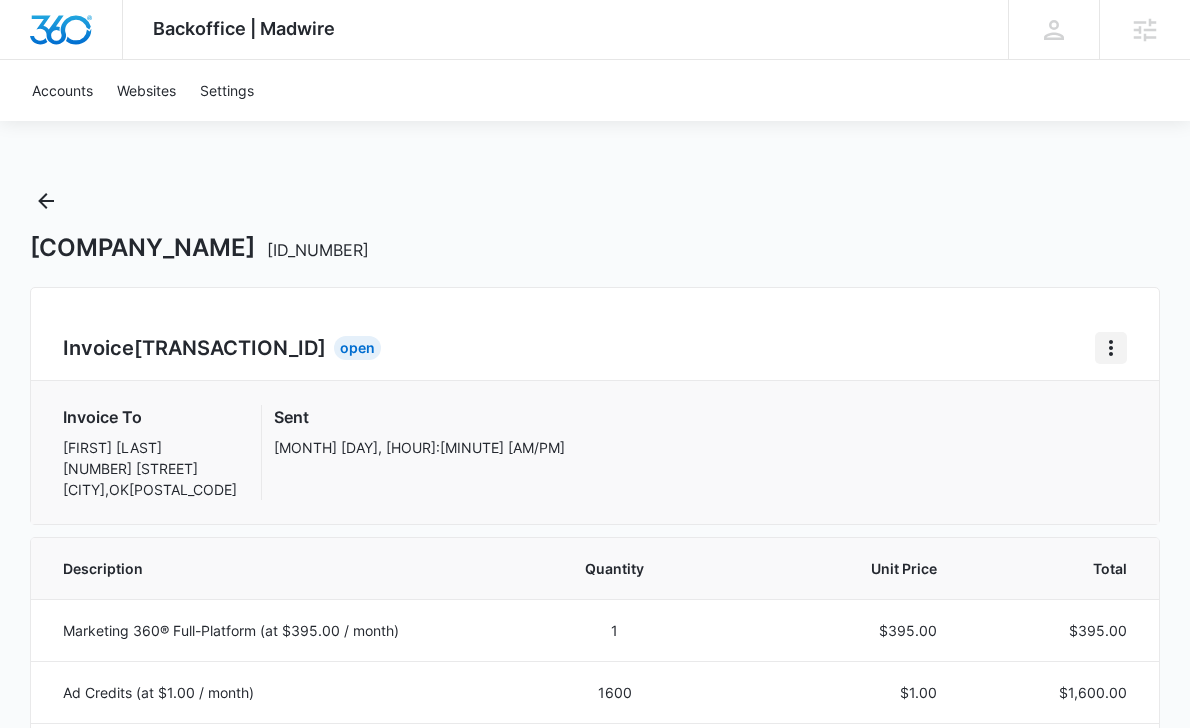 click 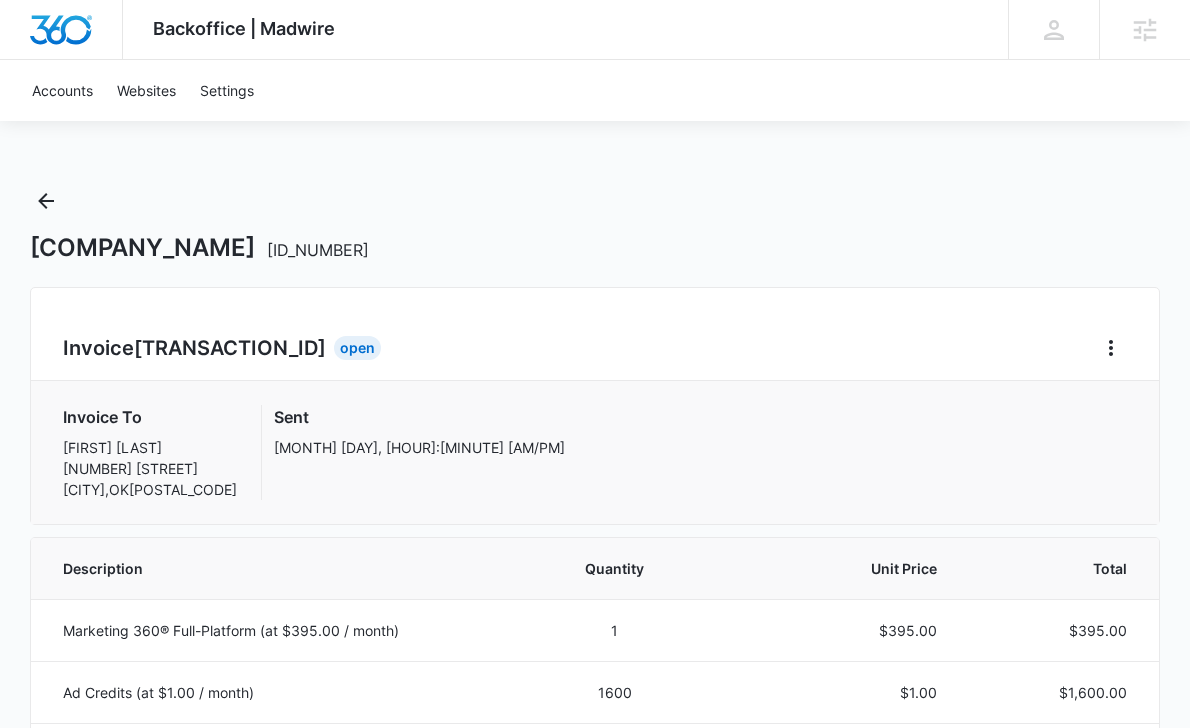 click on "[COMPANY_NAME] [PRODUCT_NAME] [ID_NUMBER]" at bounding box center [595, 248] 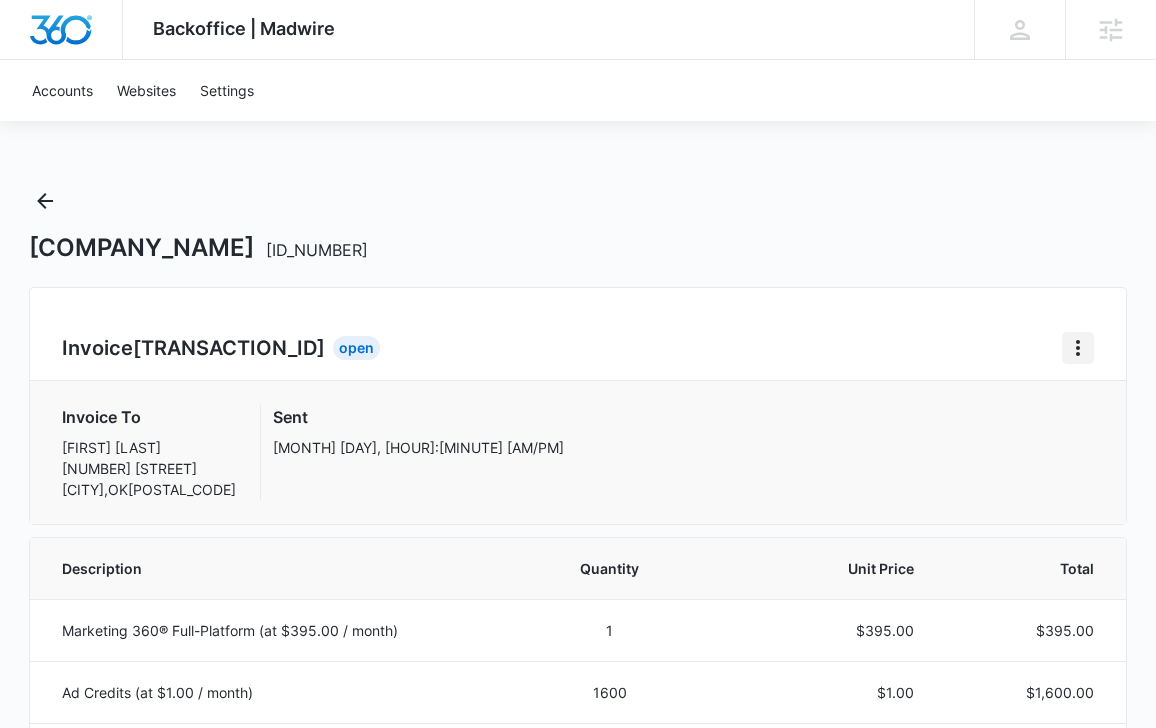 click 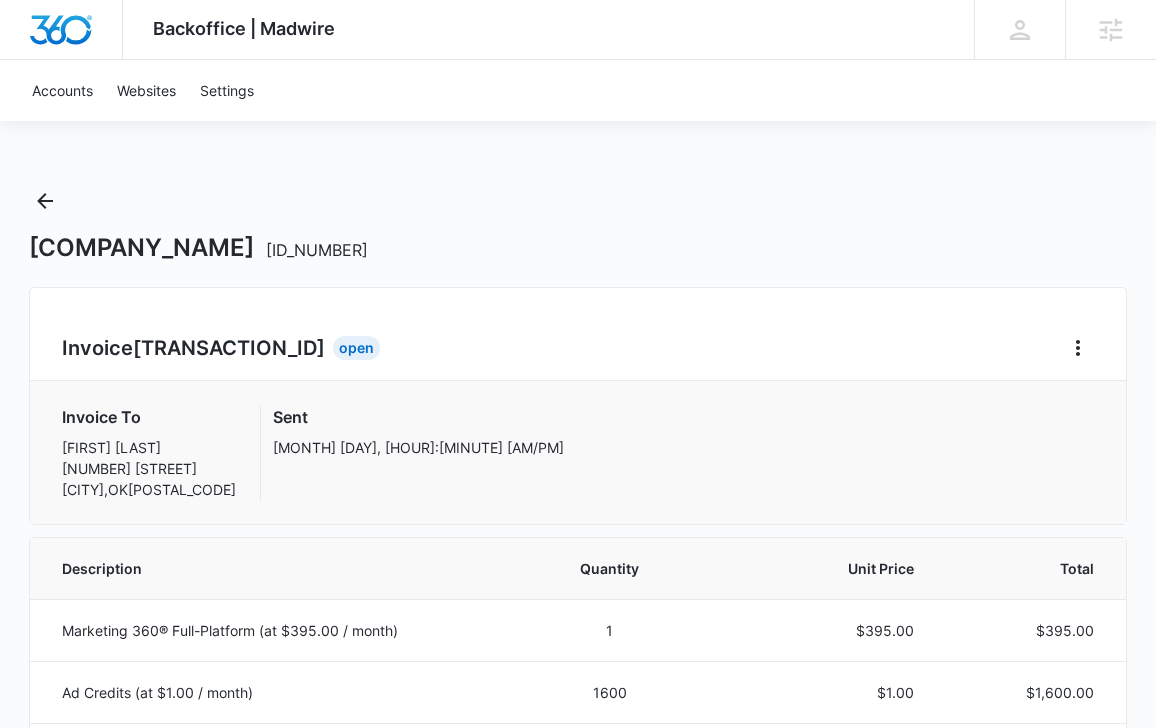 click on "[COMPANY_NAME] [PRODUCT_NAME] [ID_NUMBER]" at bounding box center [578, 224] 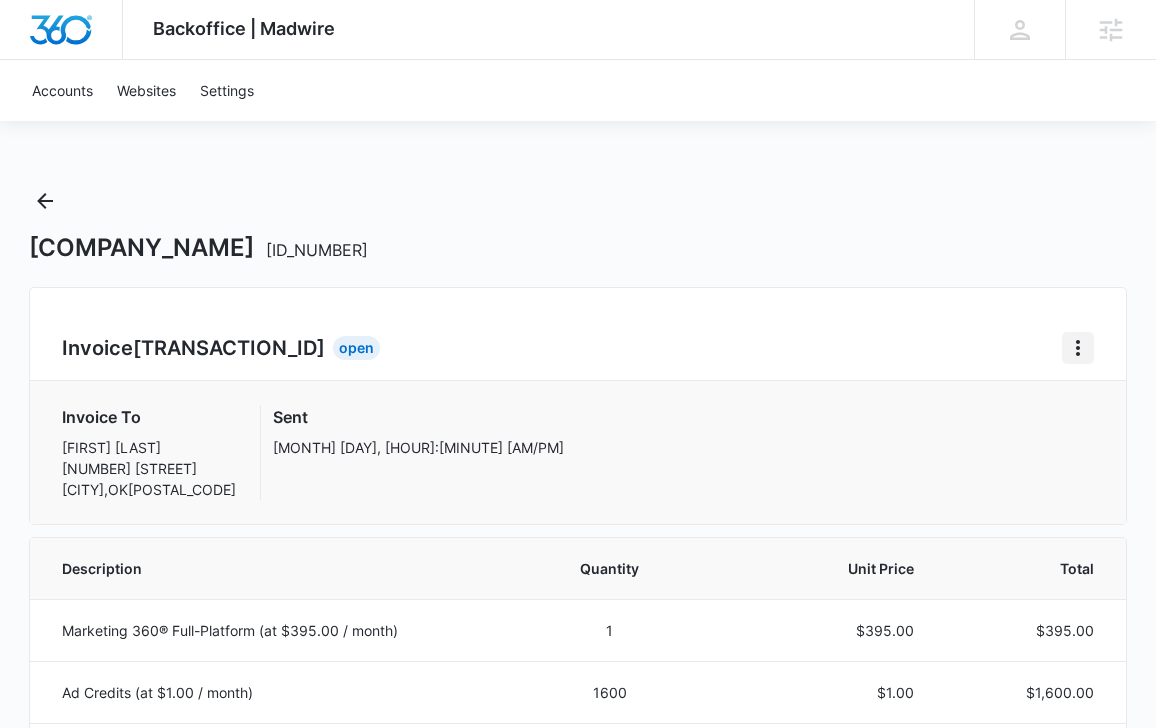 click 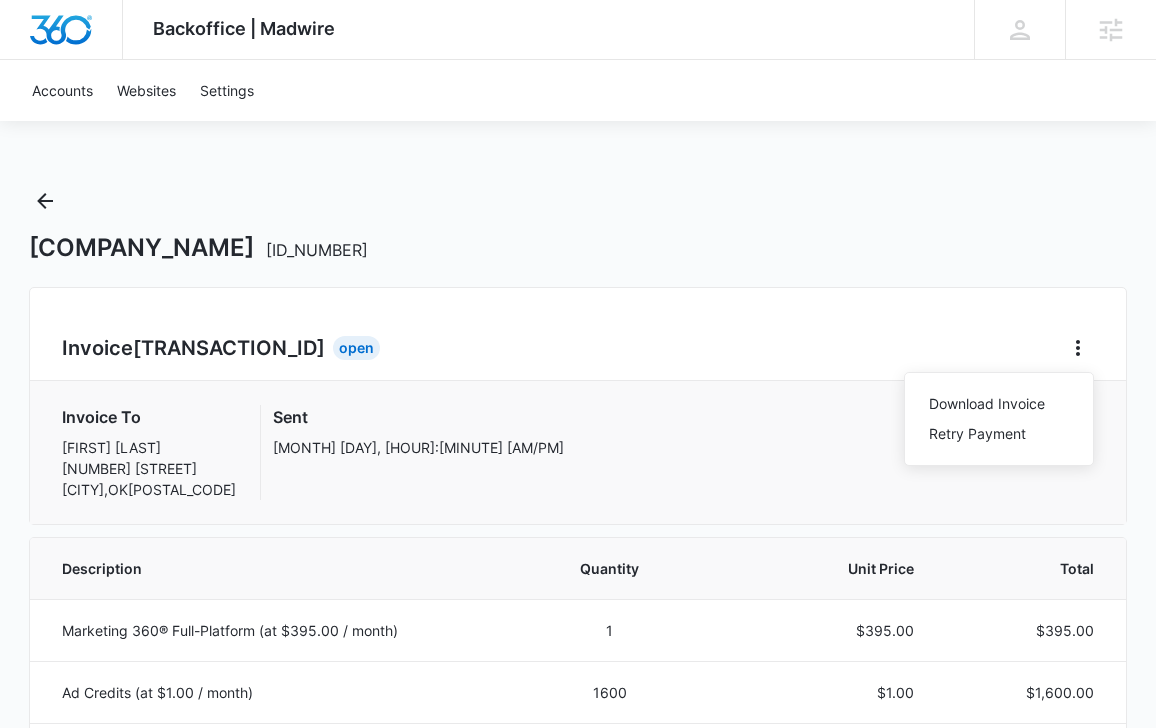 click on "[COMPANY_NAME] [PRODUCT_NAME] [ID_NUMBER]" at bounding box center (578, 224) 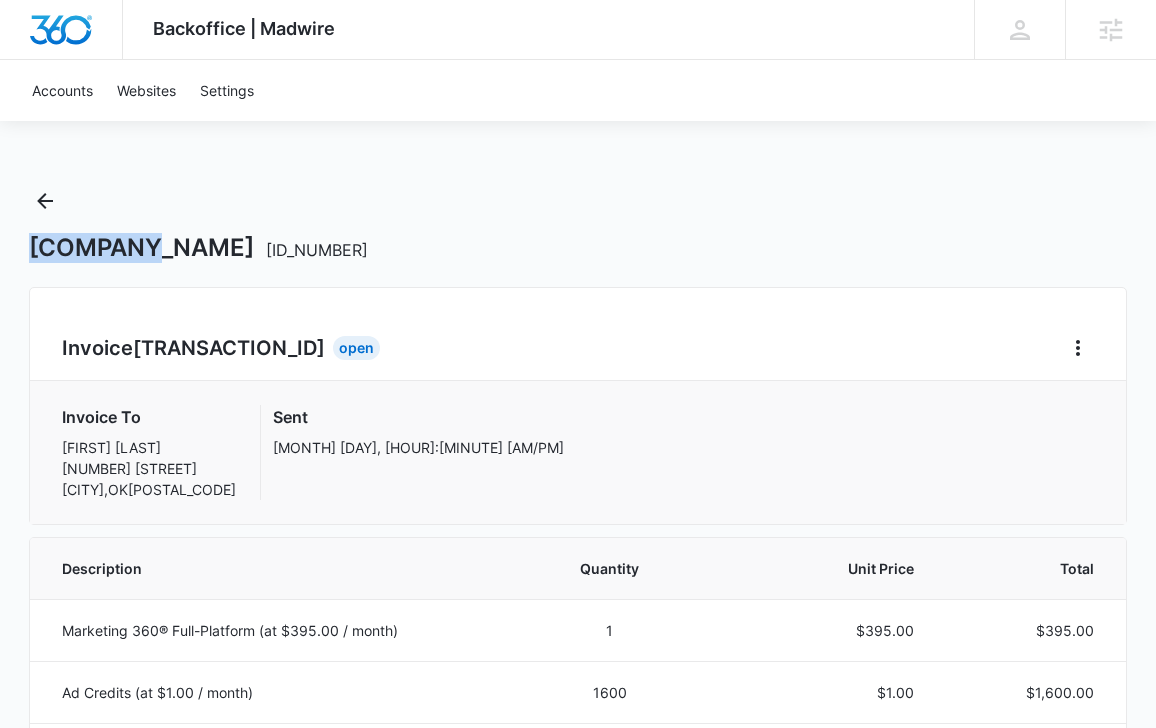 click on "[COMPANY_NAME] [PRODUCT_NAME] [ID_NUMBER]" at bounding box center (578, 224) 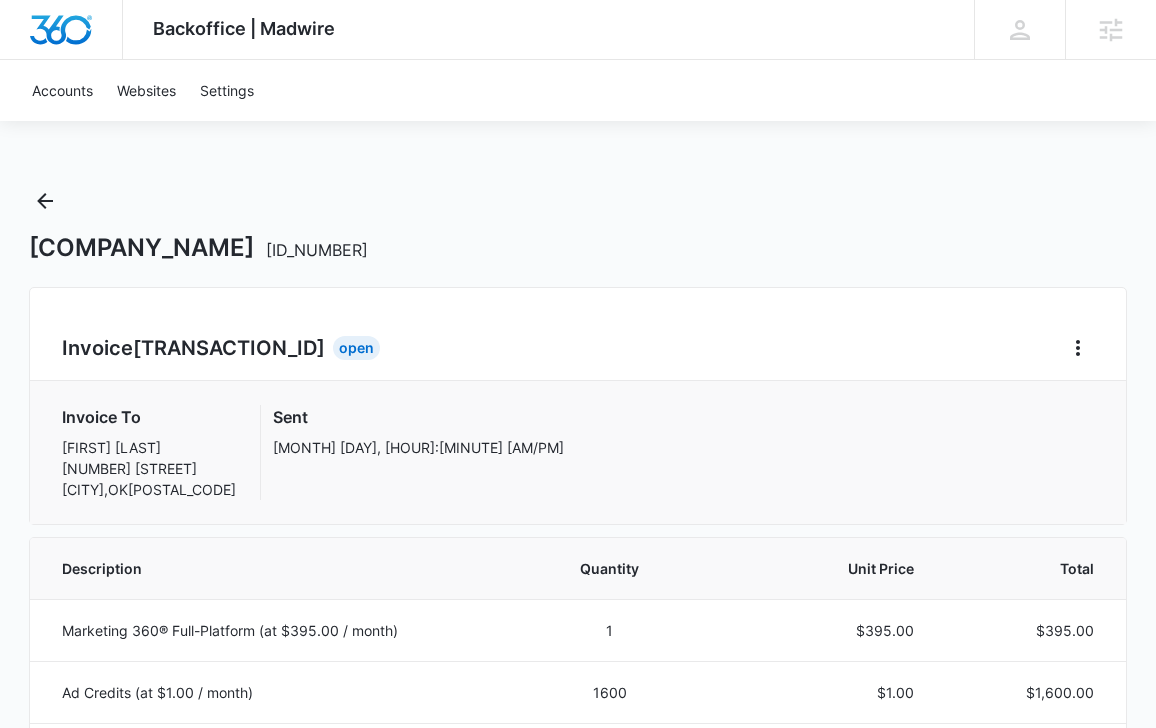 click on "[COMPANY_NAME] [PRODUCT_NAME] [ID_NUMBER]" at bounding box center (578, 248) 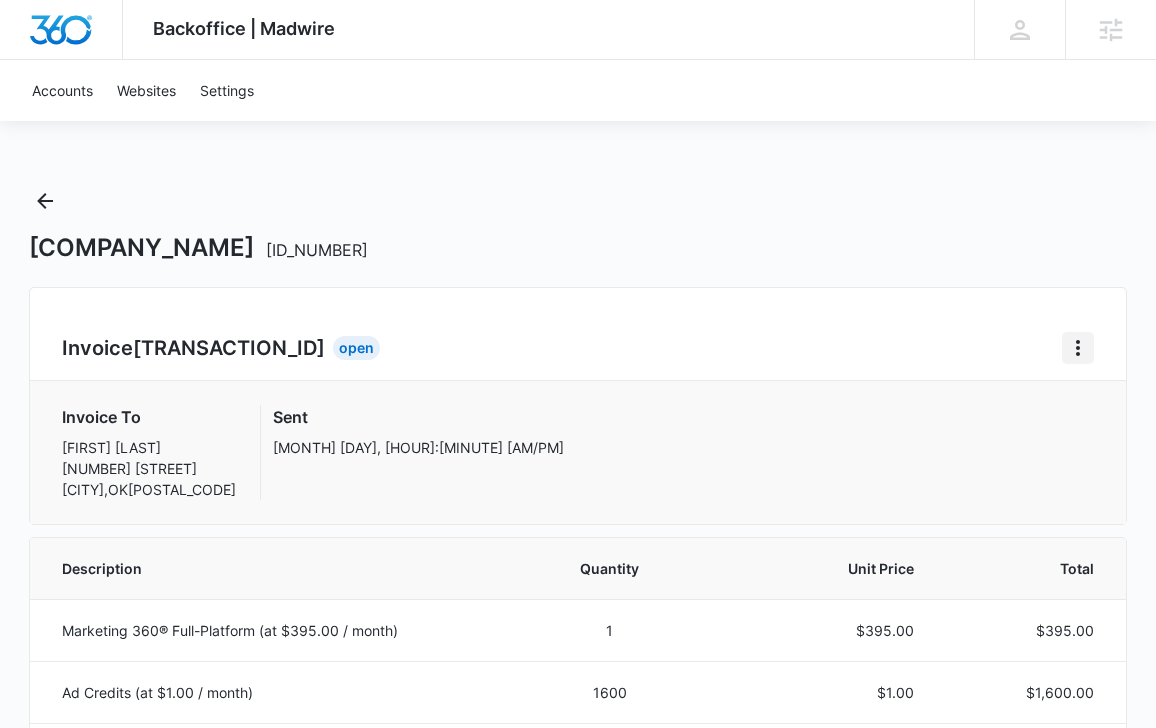 click 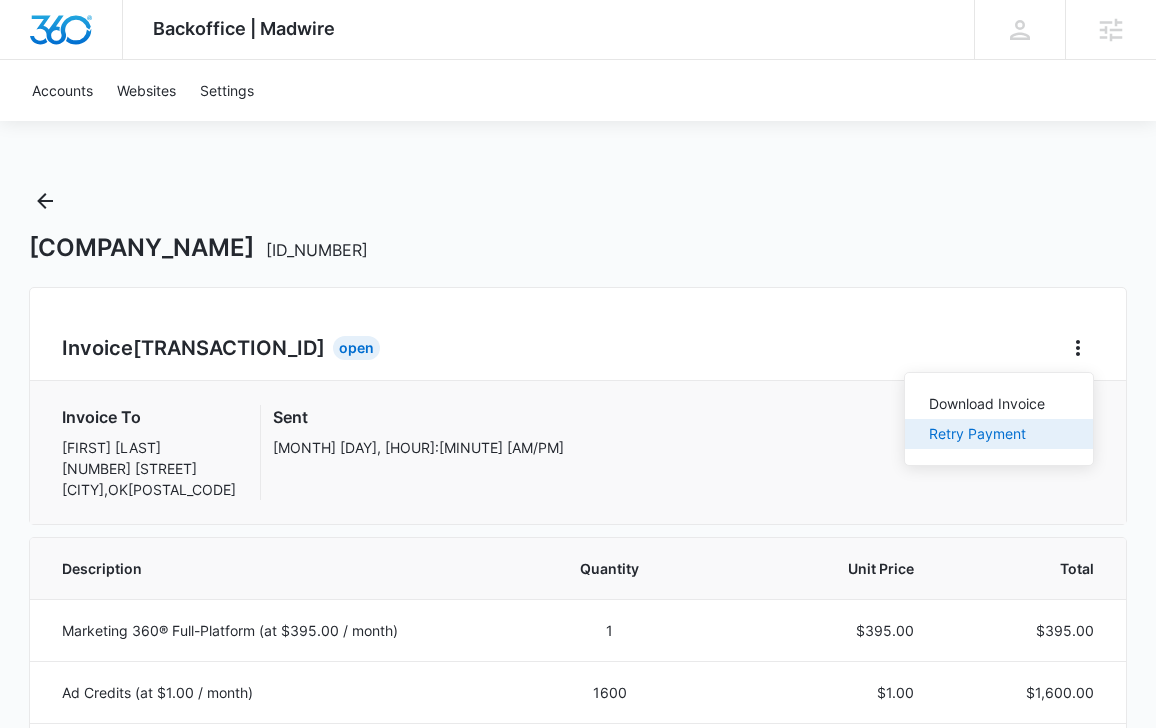 click on "Retry Payment" at bounding box center (987, 434) 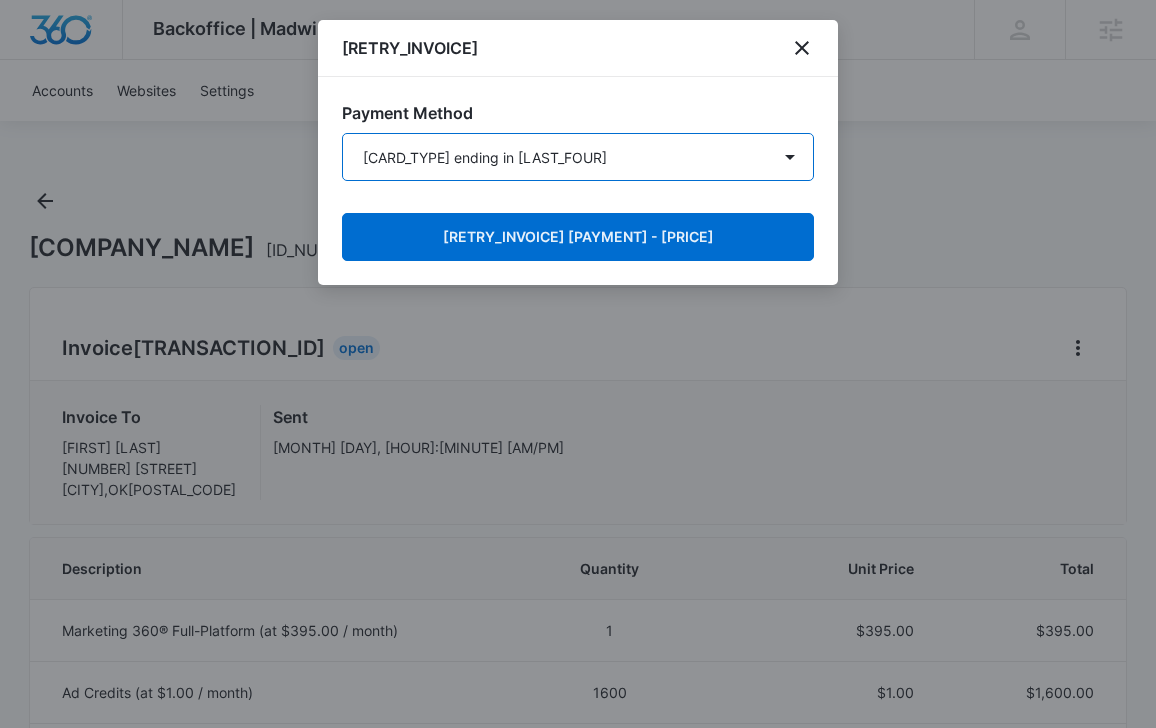 click on "[CARD_TYPE] ending in [LAST_FOUR] [CARD_TYPE] ending in [LAST_FOUR] [NEW_PAYMENT]" at bounding box center [578, 157] 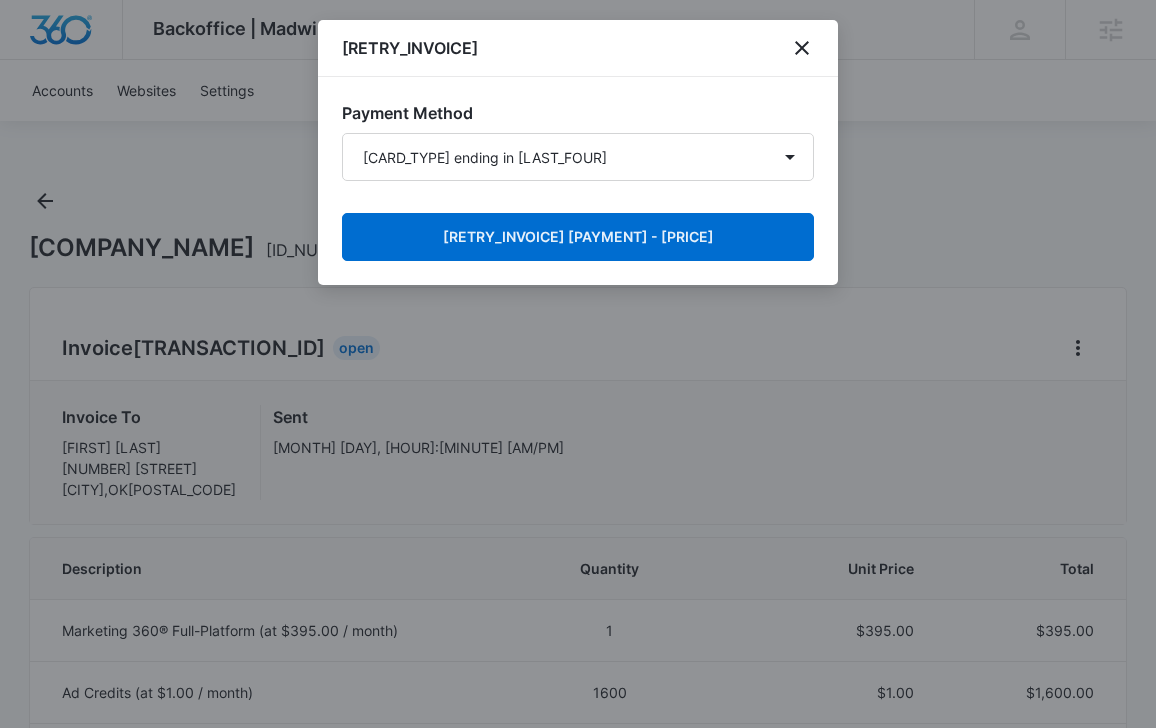 click on "[PAYMENT_METHOD] [CARD_TYPE] ending in [LAST_FOUR] [CARD_TYPE] ending in [LAST_FOUR] [NEW_PAYMENT] [RETRY_INVOICE] [PAYMENT] - [PRICE]" at bounding box center (578, 181) 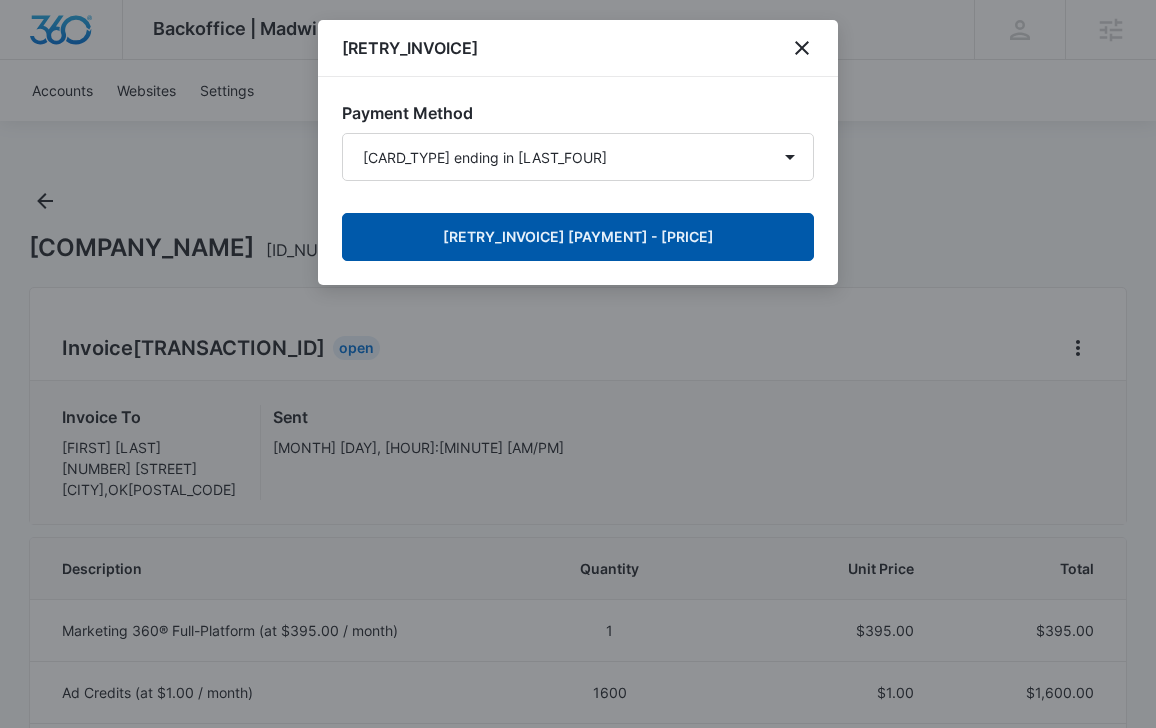 click on "[RETRY_INVOICE] [PAYMENT] - [PRICE]" at bounding box center (578, 237) 